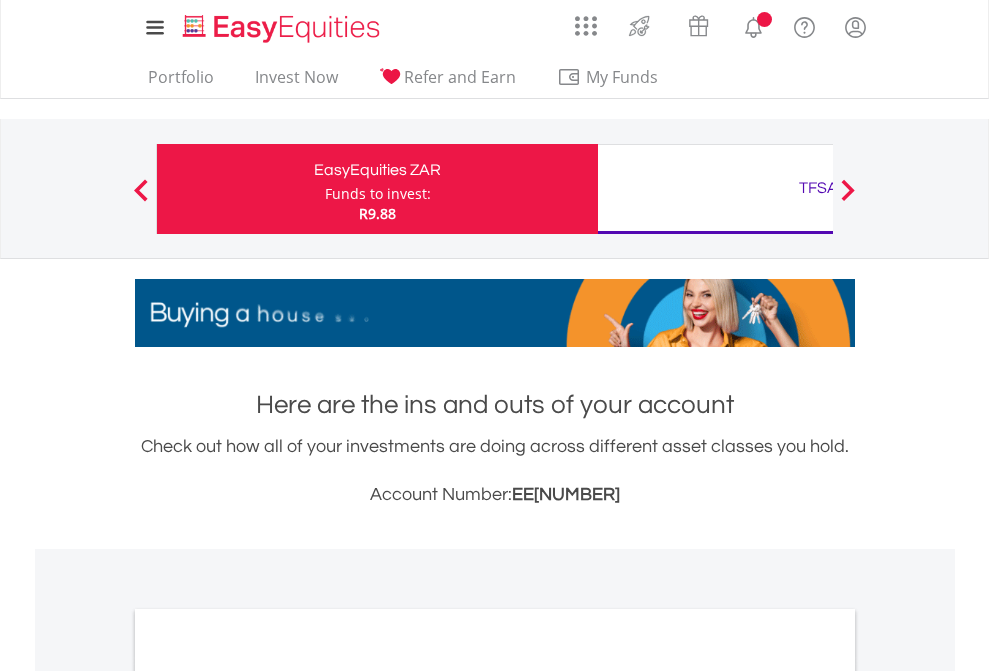 scroll, scrollTop: 0, scrollLeft: 0, axis: both 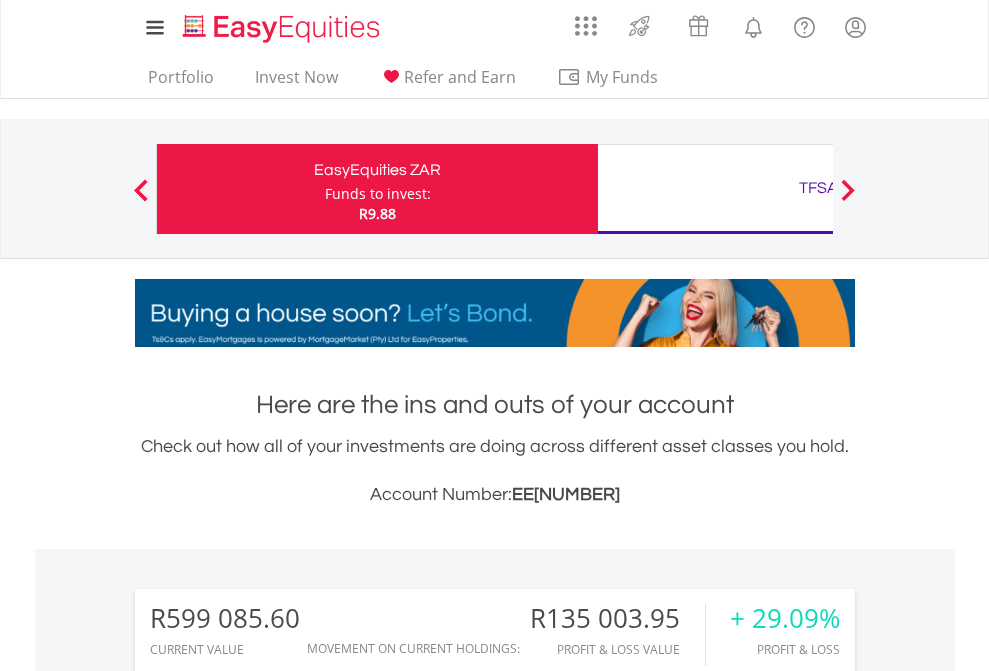 click on "Funds to invest:" at bounding box center (378, 194) 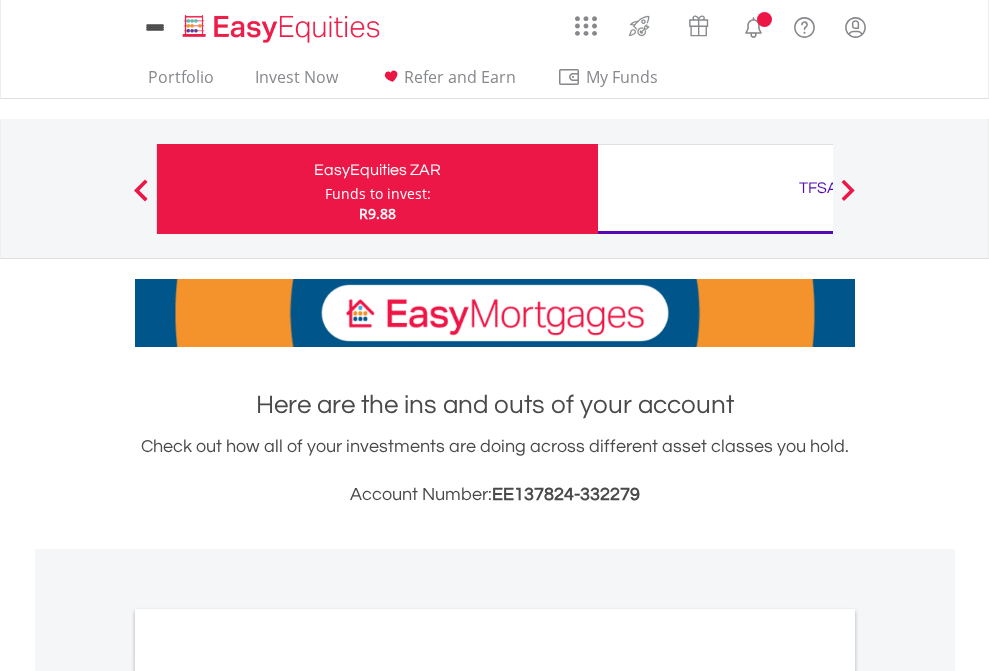 scroll, scrollTop: 0, scrollLeft: 0, axis: both 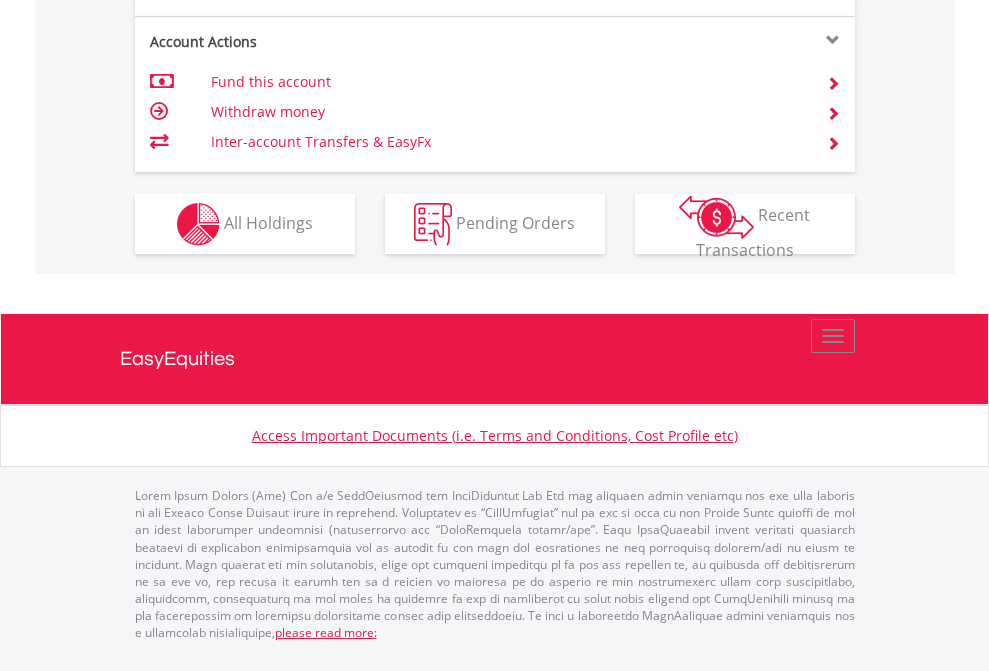 click on "Investment types" at bounding box center [706, -337] 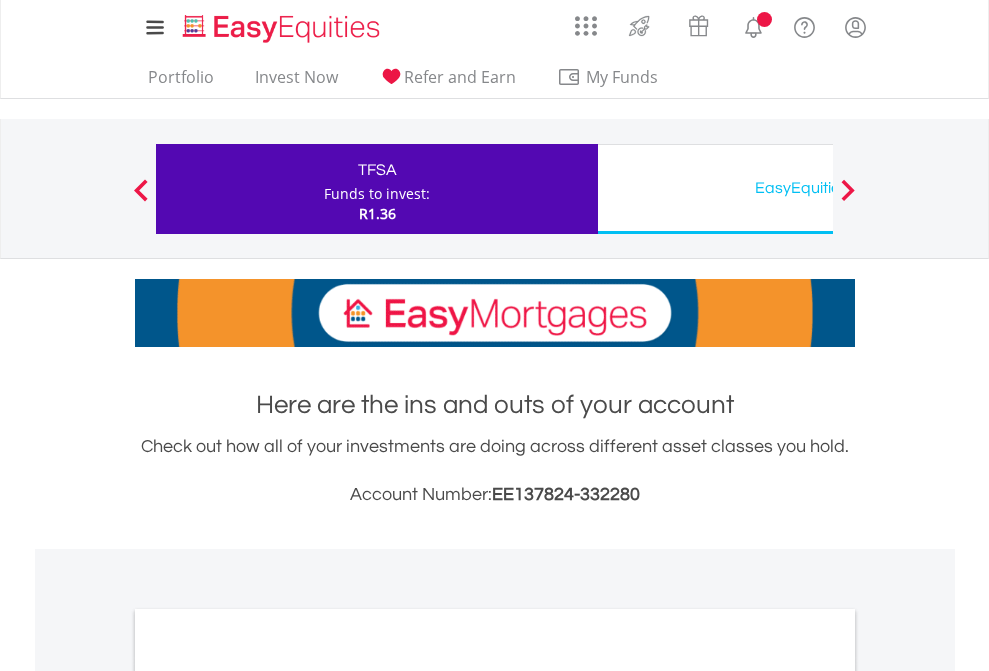scroll, scrollTop: 0, scrollLeft: 0, axis: both 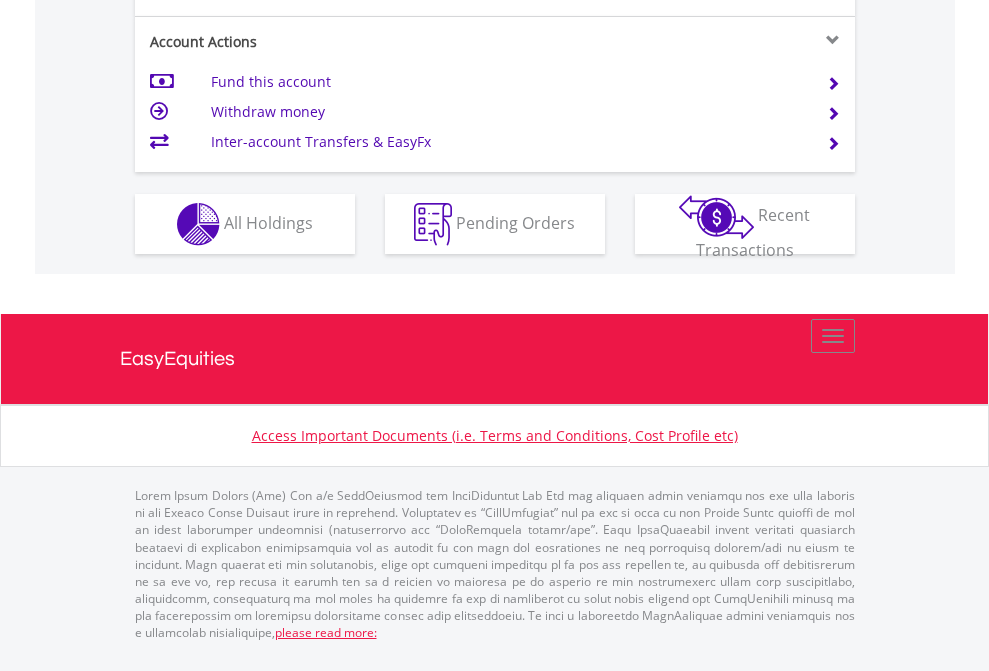 click on "Investment types" at bounding box center [706, -337] 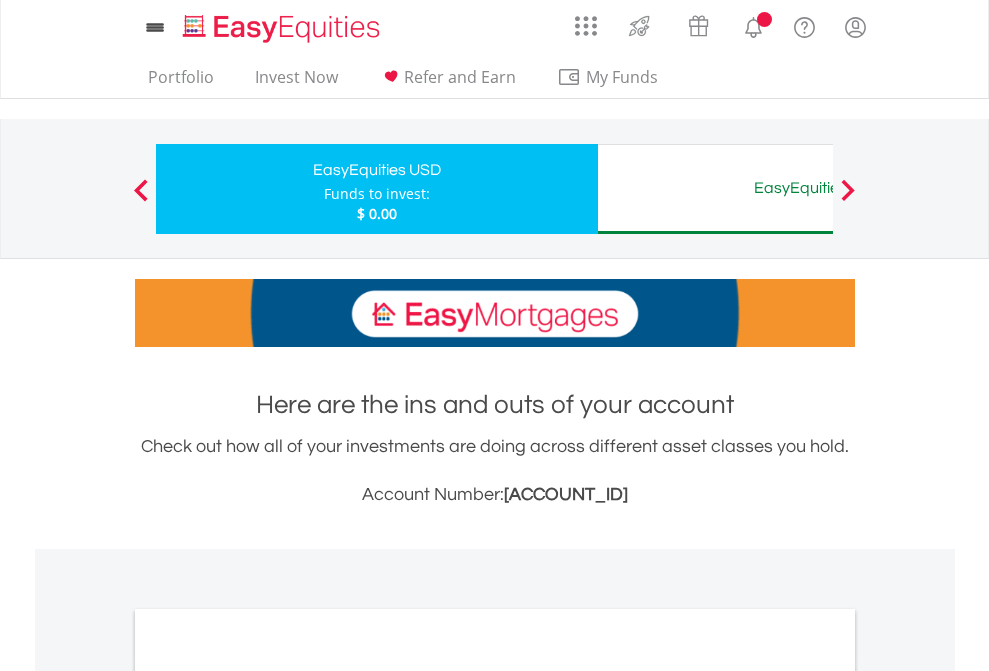 scroll, scrollTop: 0, scrollLeft: 0, axis: both 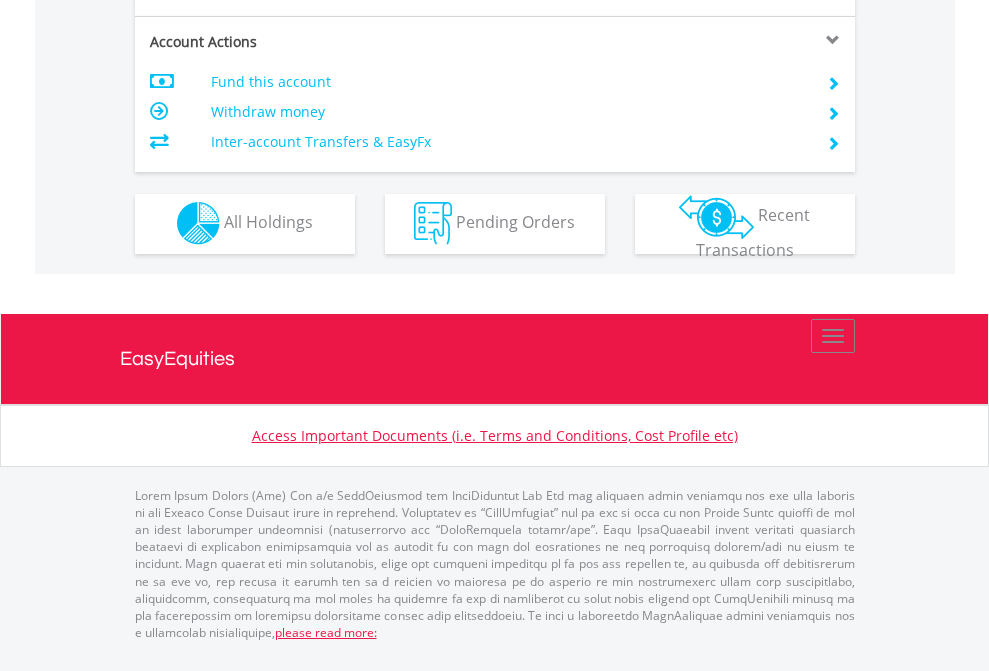 click on "Investment types" at bounding box center (706, -353) 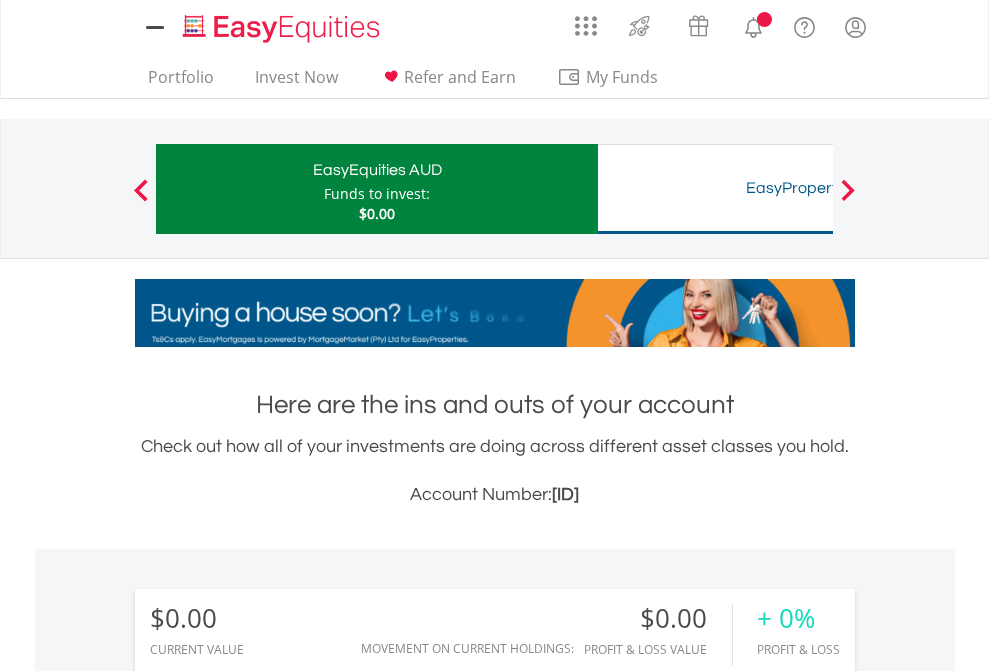 scroll, scrollTop: 0, scrollLeft: 0, axis: both 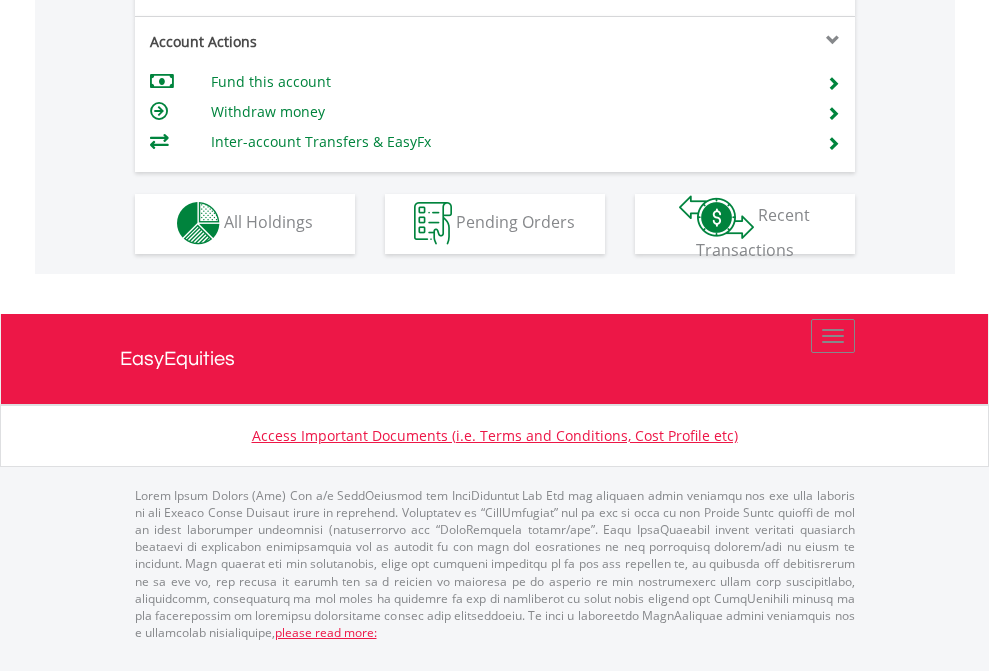 click on "Investment types" at bounding box center (706, -353) 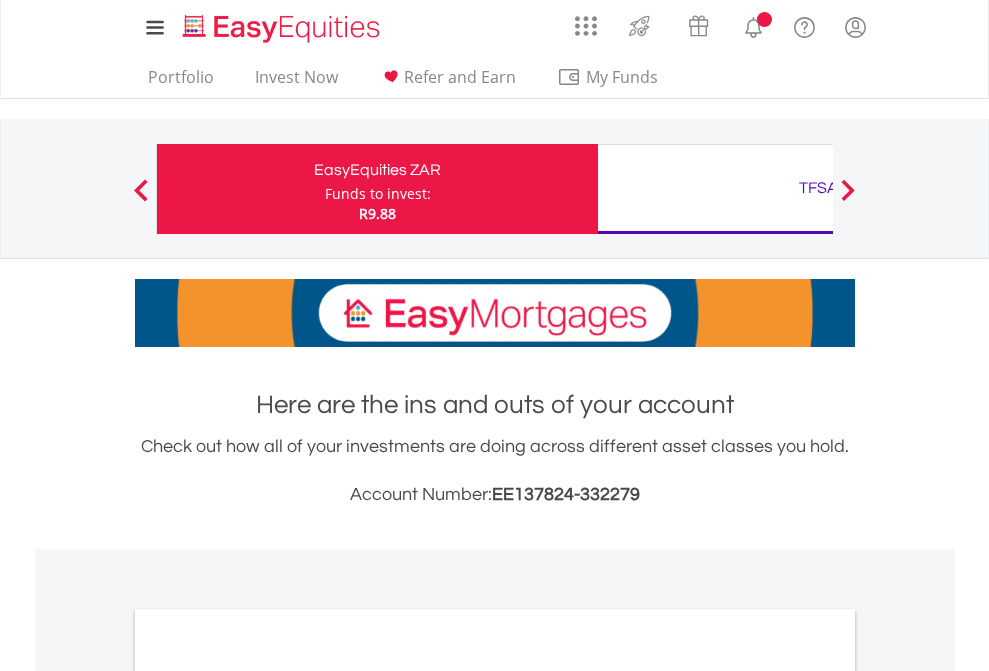 scroll, scrollTop: 0, scrollLeft: 0, axis: both 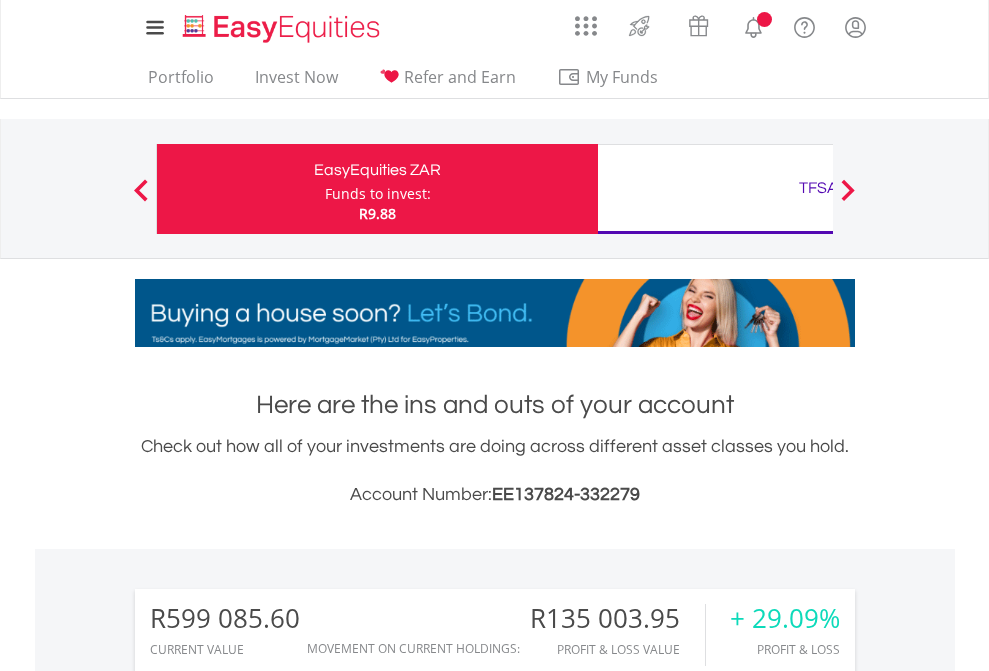 click on "All Holdings" at bounding box center [268, 1506] 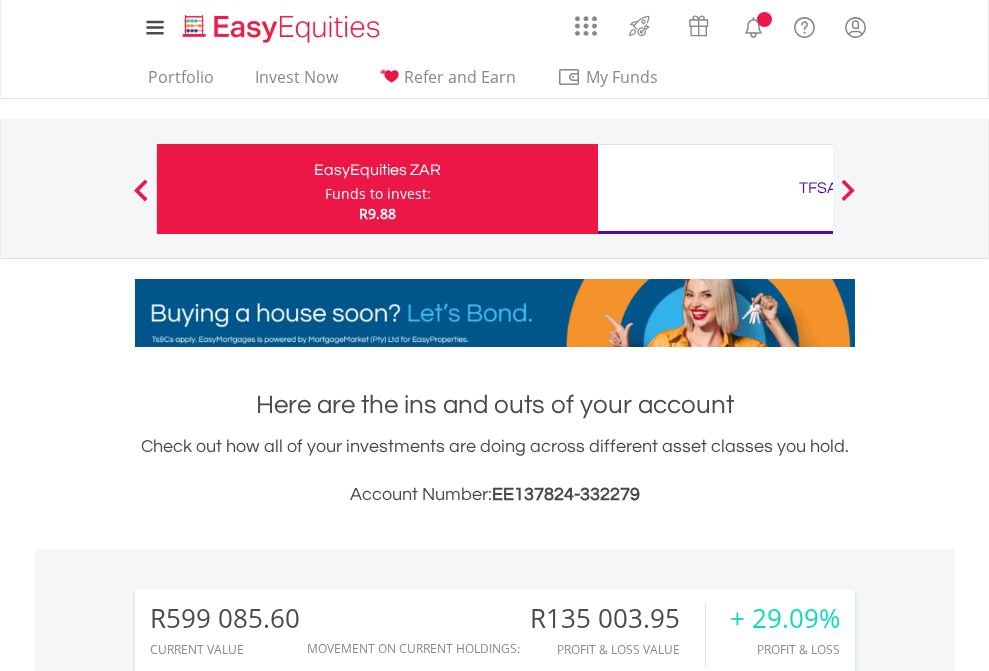 scroll, scrollTop: 1533, scrollLeft: 0, axis: vertical 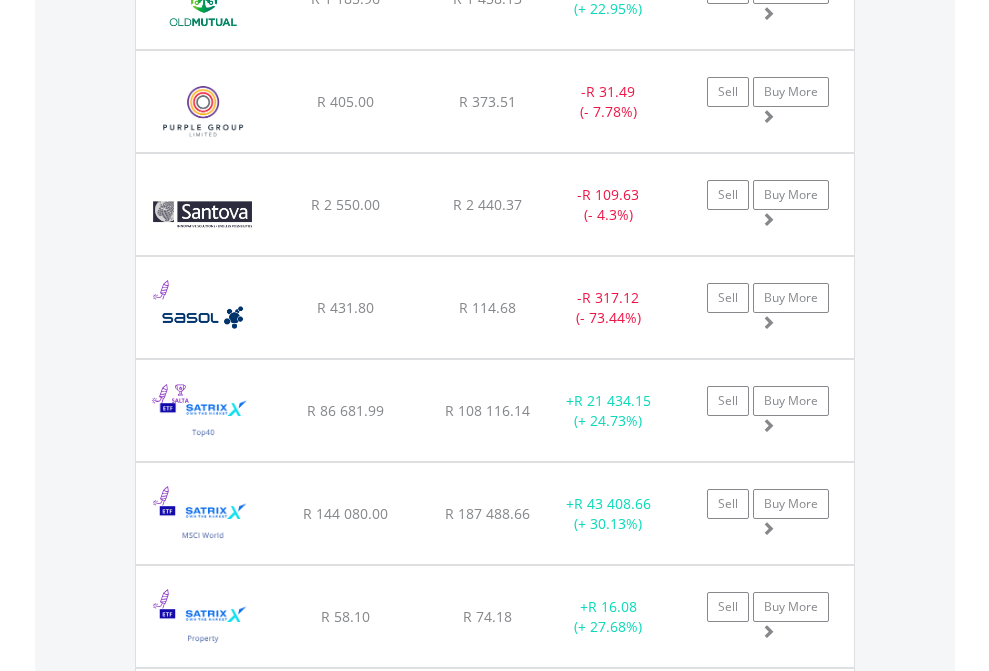 click on "TFSA" at bounding box center [818, -2076] 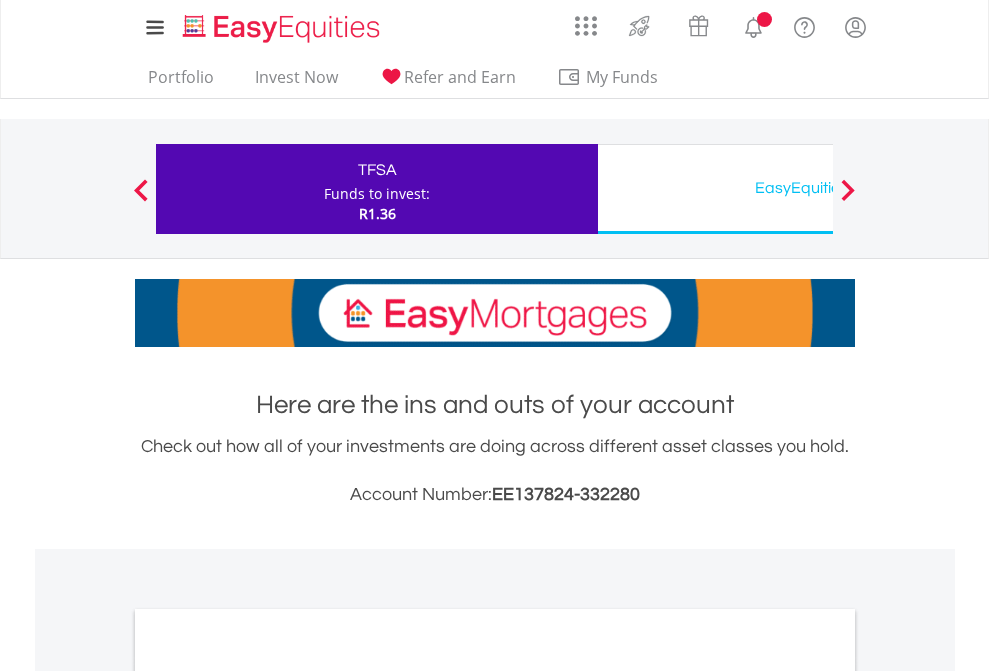 scroll, scrollTop: 0, scrollLeft: 0, axis: both 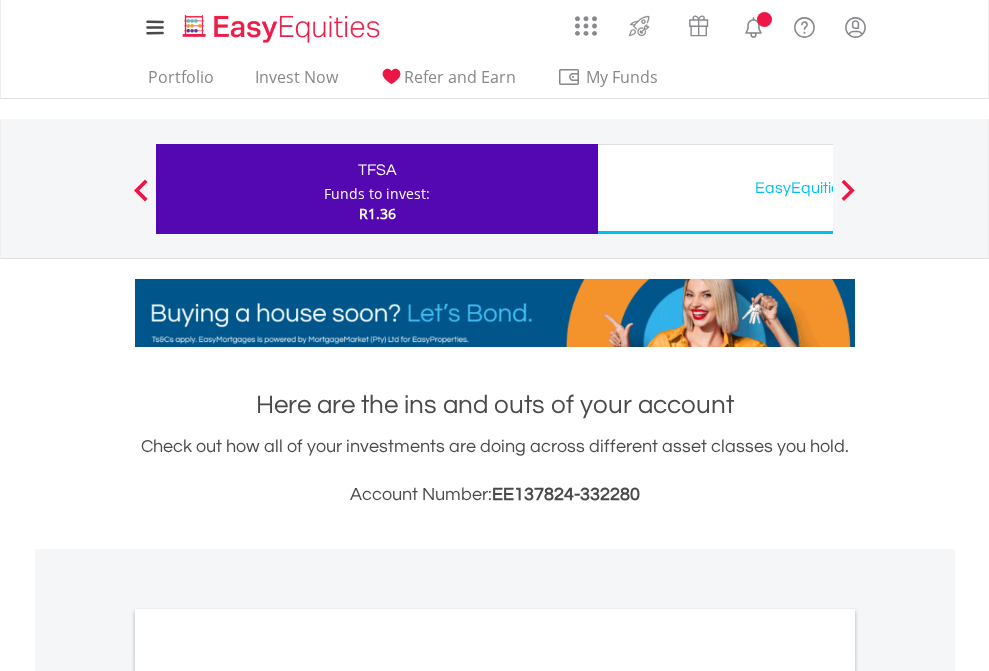 click on "All Holdings" at bounding box center [268, 1096] 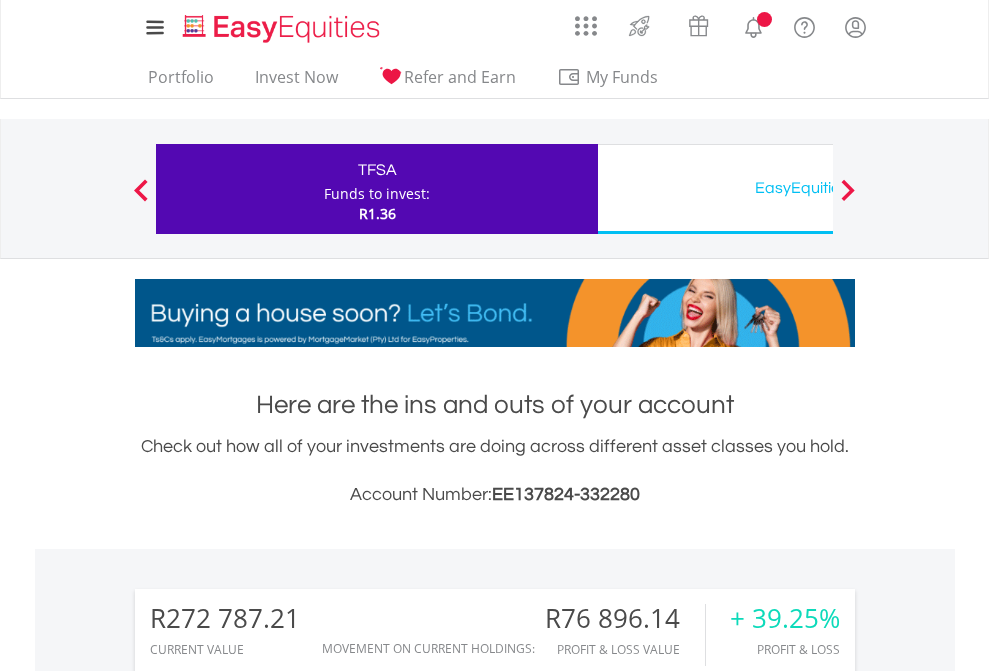 scroll, scrollTop: 1493, scrollLeft: 0, axis: vertical 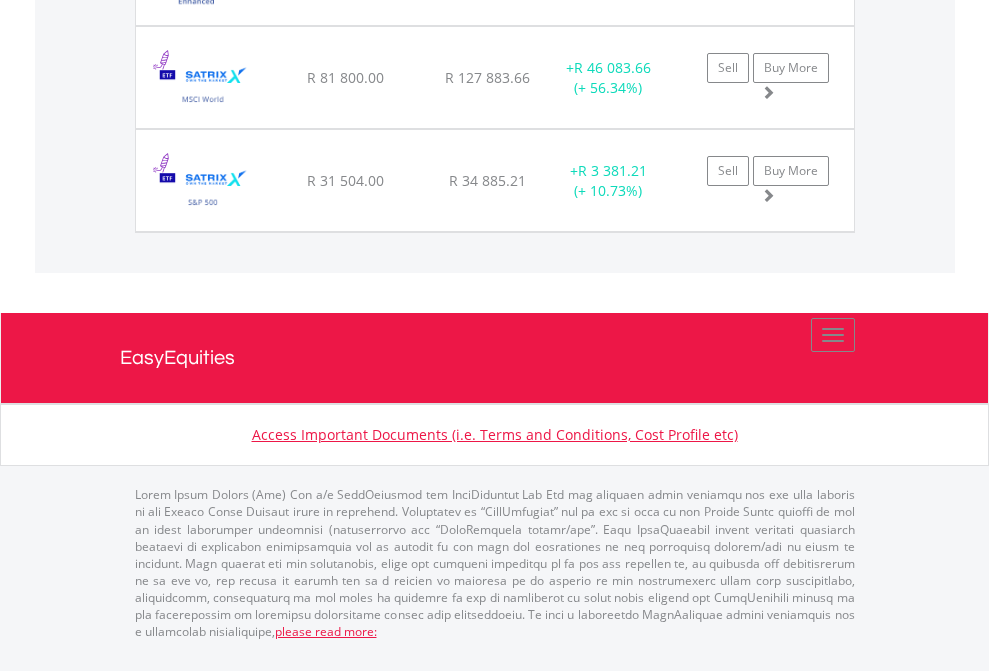 click on "EasyEquities USD" at bounding box center [818, -1854] 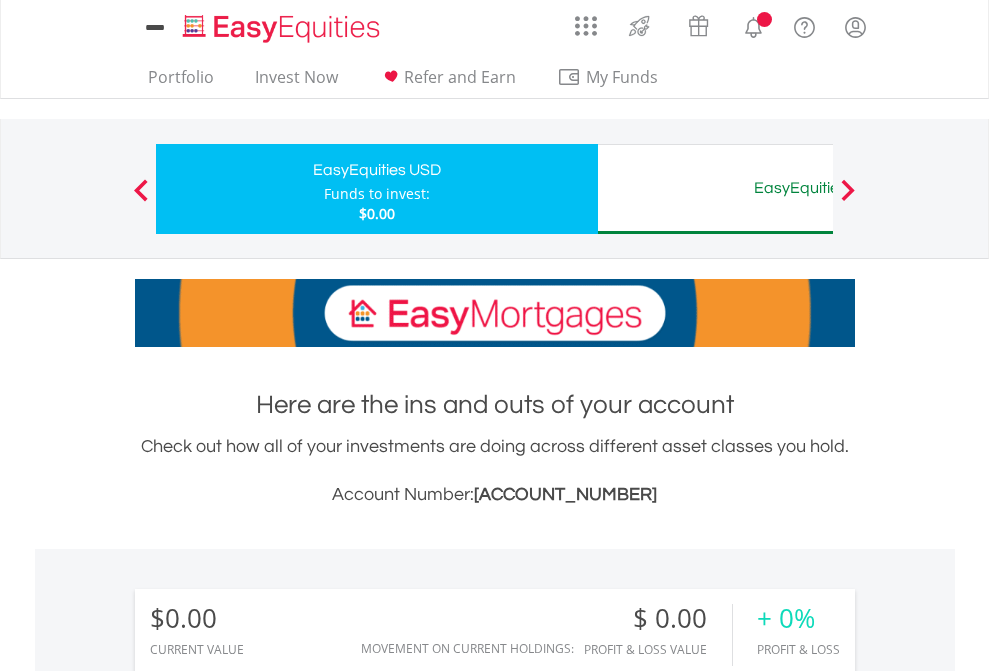 scroll, scrollTop: 1202, scrollLeft: 0, axis: vertical 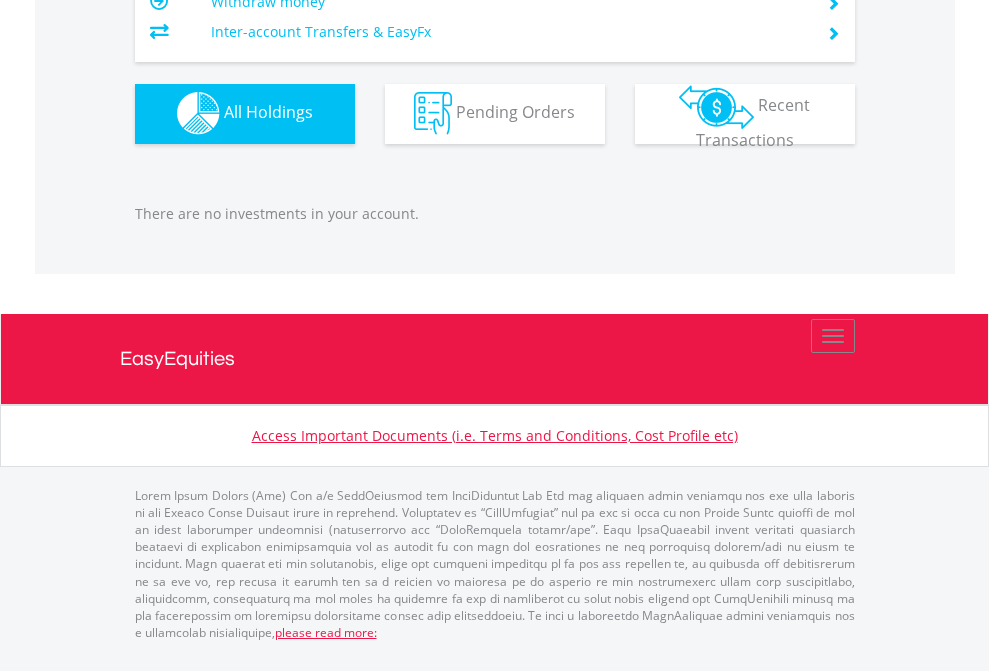 click on "EasyEquities AUD" at bounding box center (818, -1142) 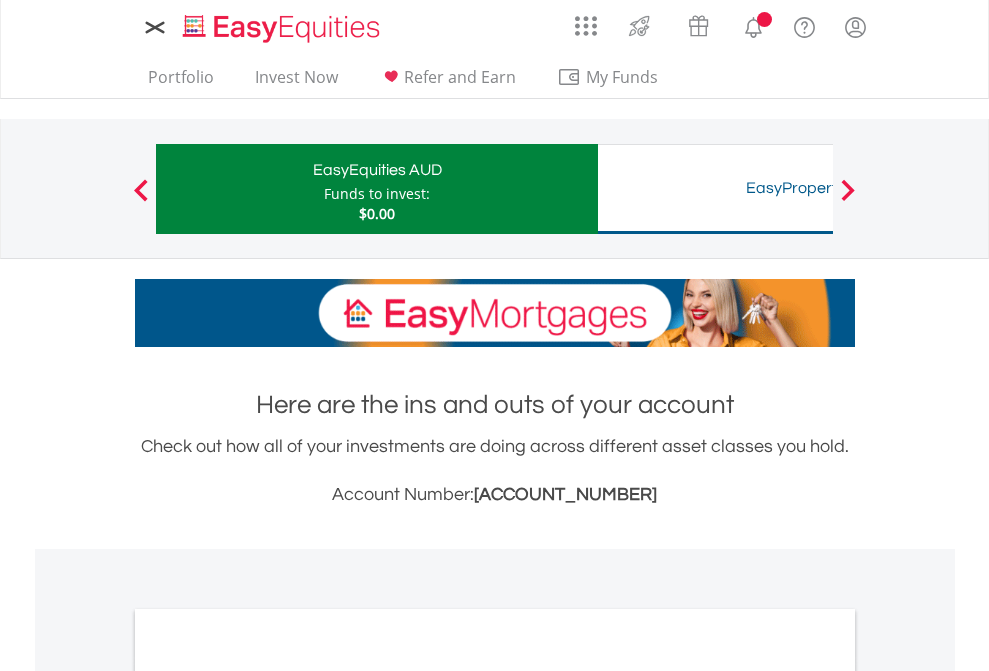 scroll, scrollTop: 0, scrollLeft: 0, axis: both 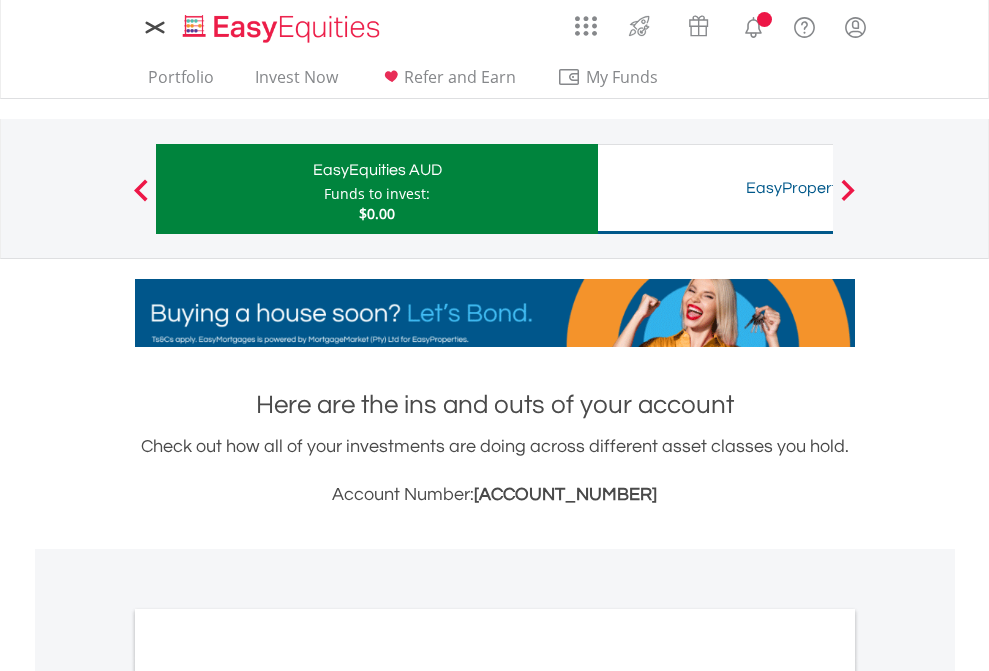 click on "All Holdings" at bounding box center (268, 1096) 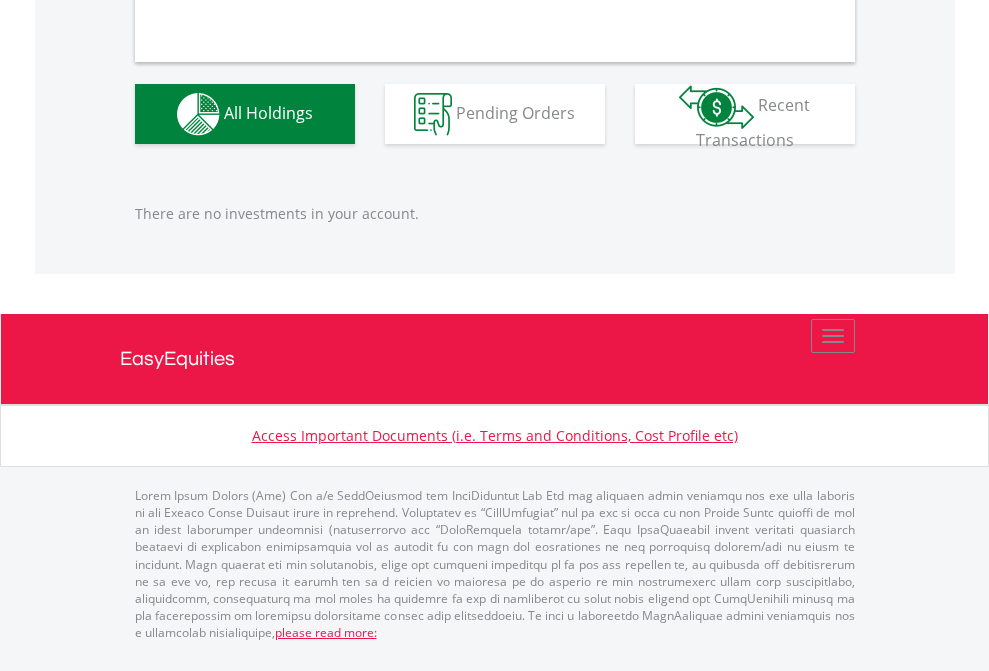 scroll, scrollTop: 1980, scrollLeft: 0, axis: vertical 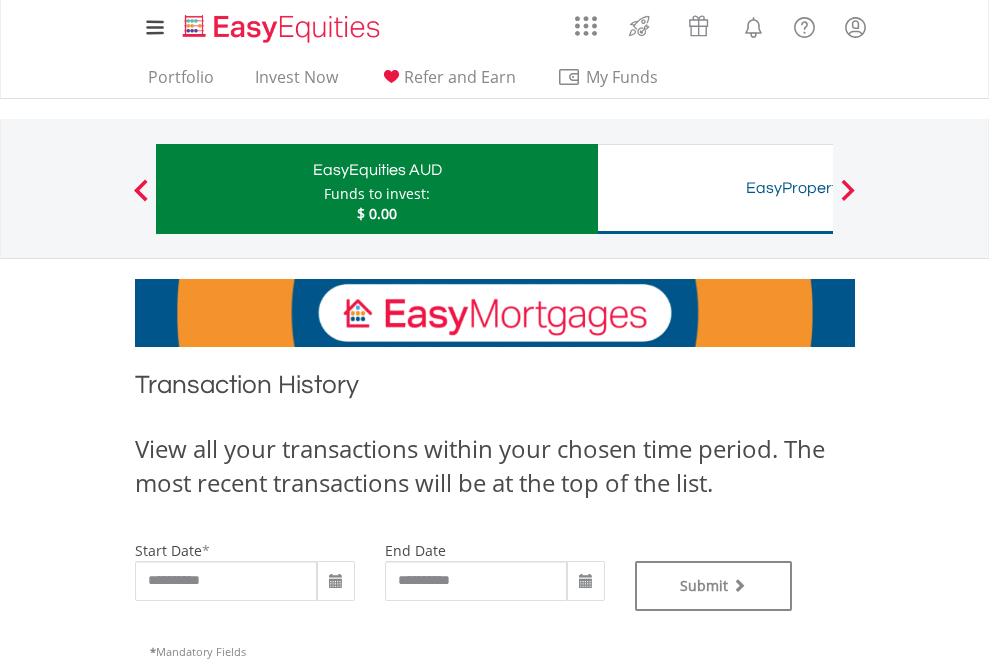 type on "**********" 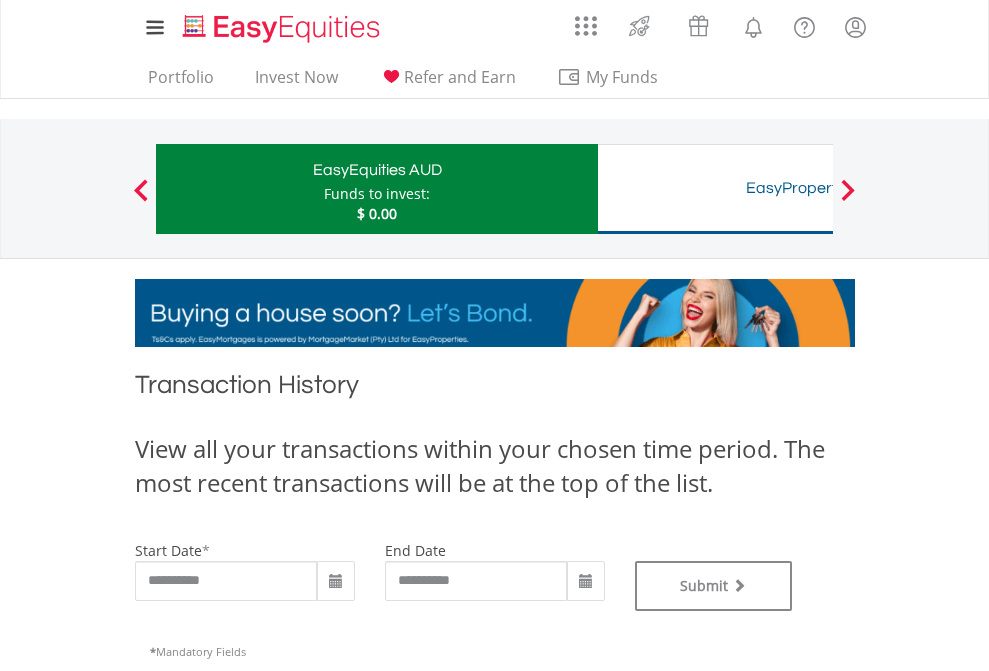 type on "**********" 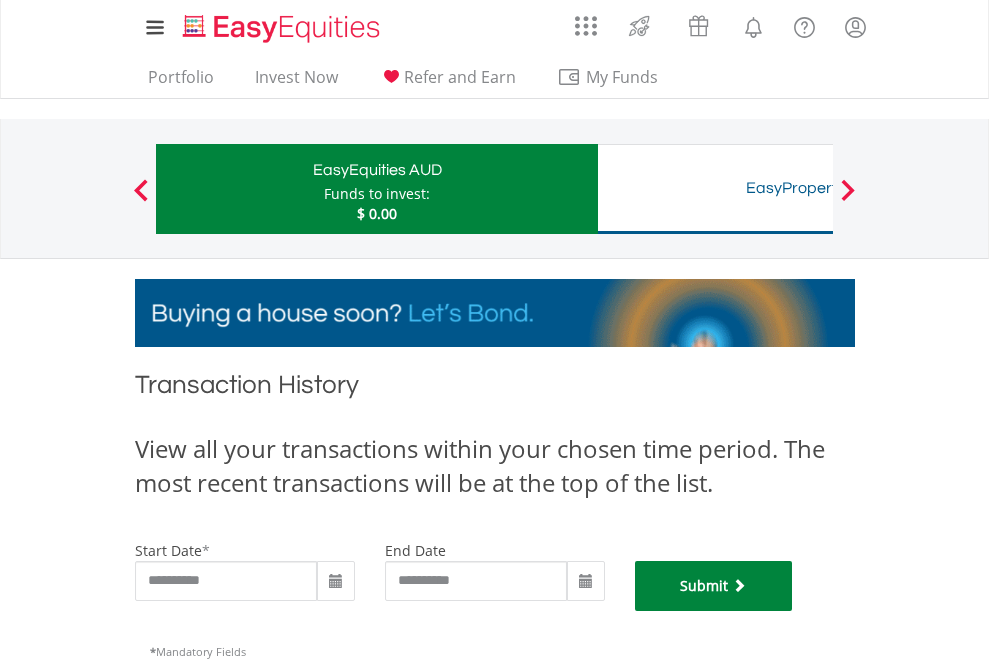 click on "Submit" at bounding box center [714, 586] 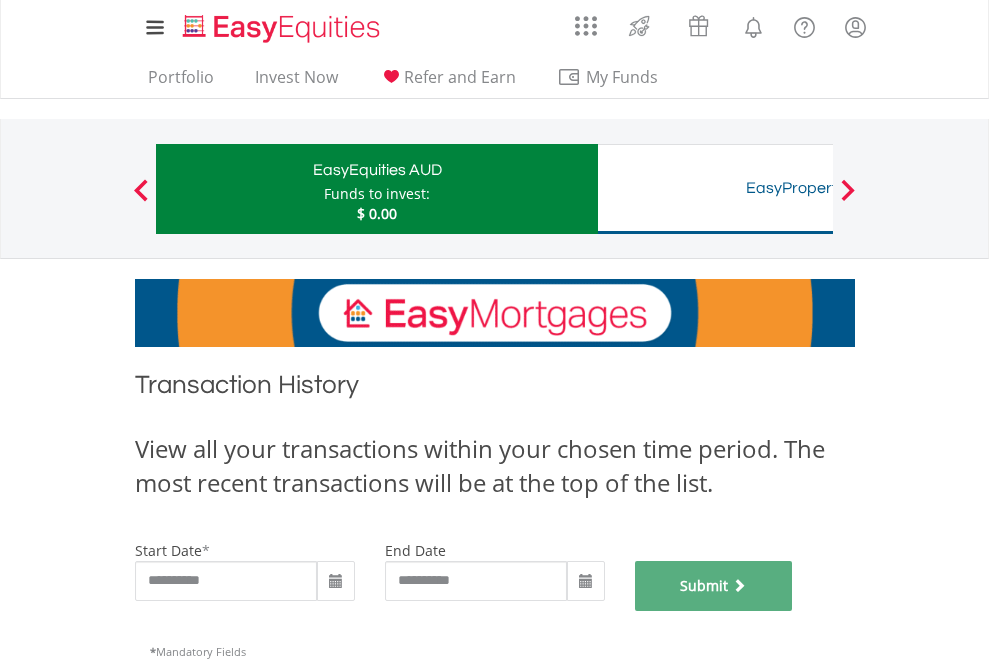 scroll, scrollTop: 811, scrollLeft: 0, axis: vertical 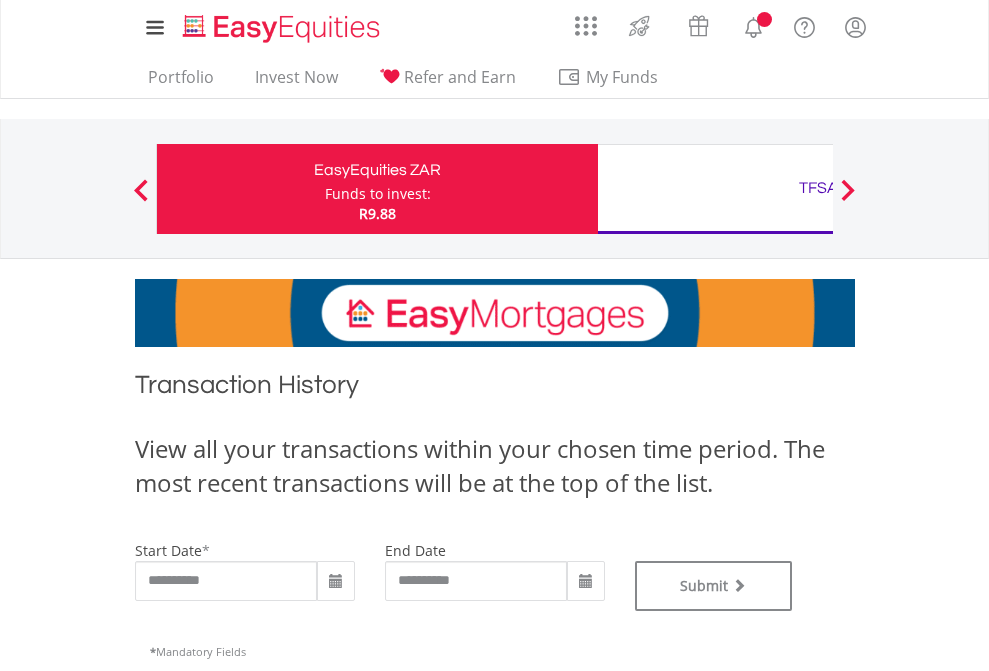 click on "TFSA" at bounding box center (818, 188) 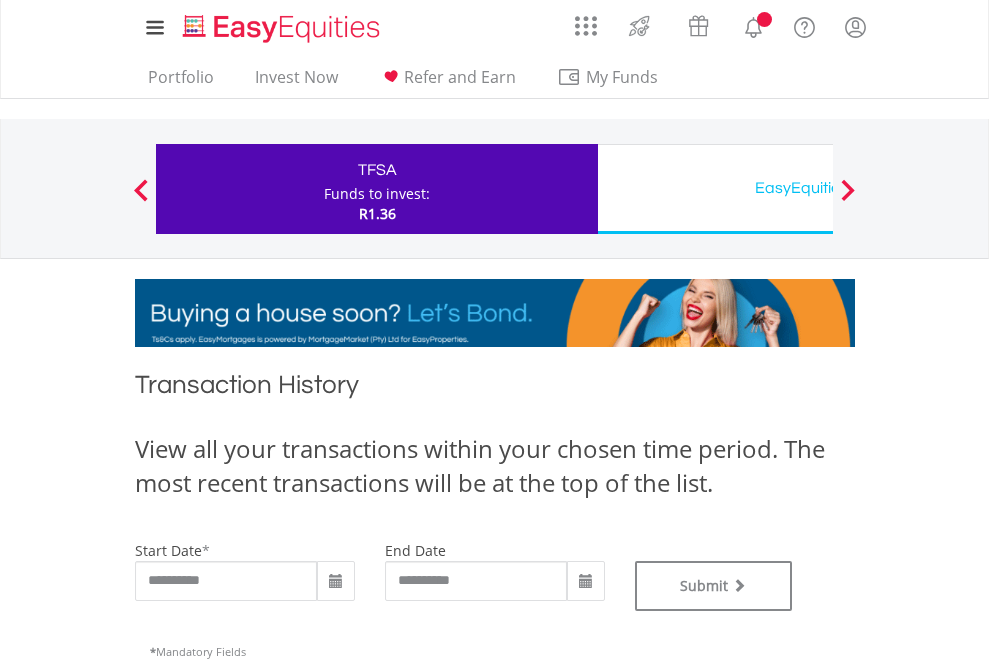 scroll, scrollTop: 0, scrollLeft: 0, axis: both 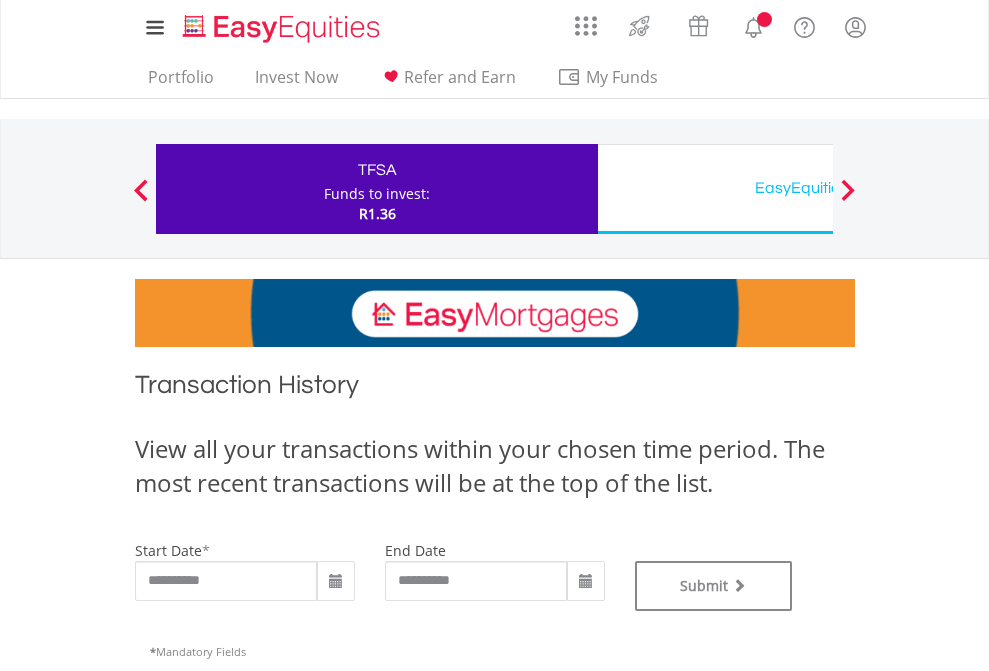 type on "**********" 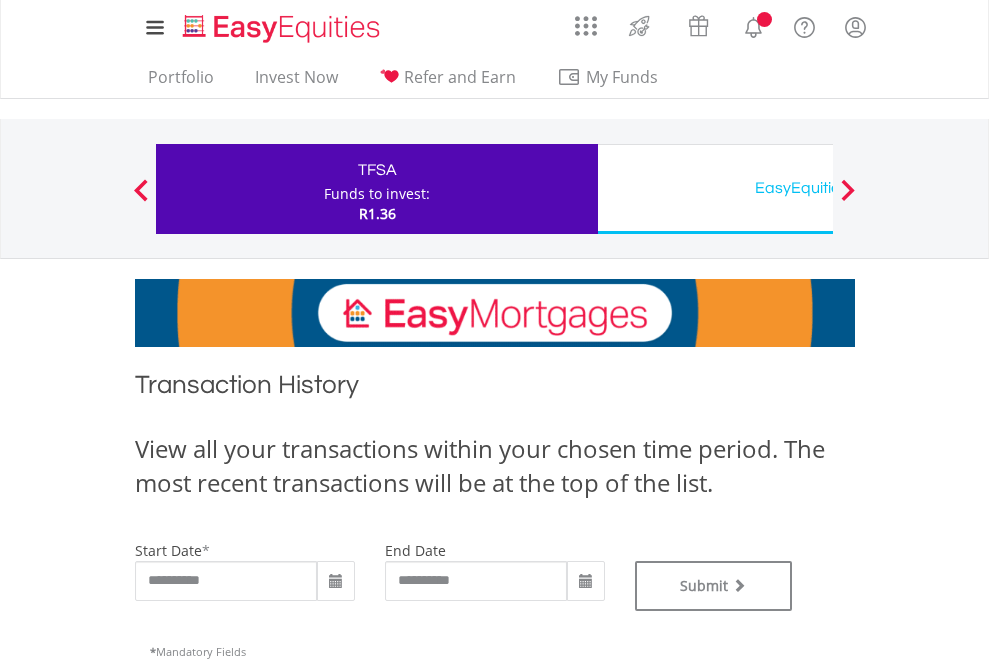 type on "**********" 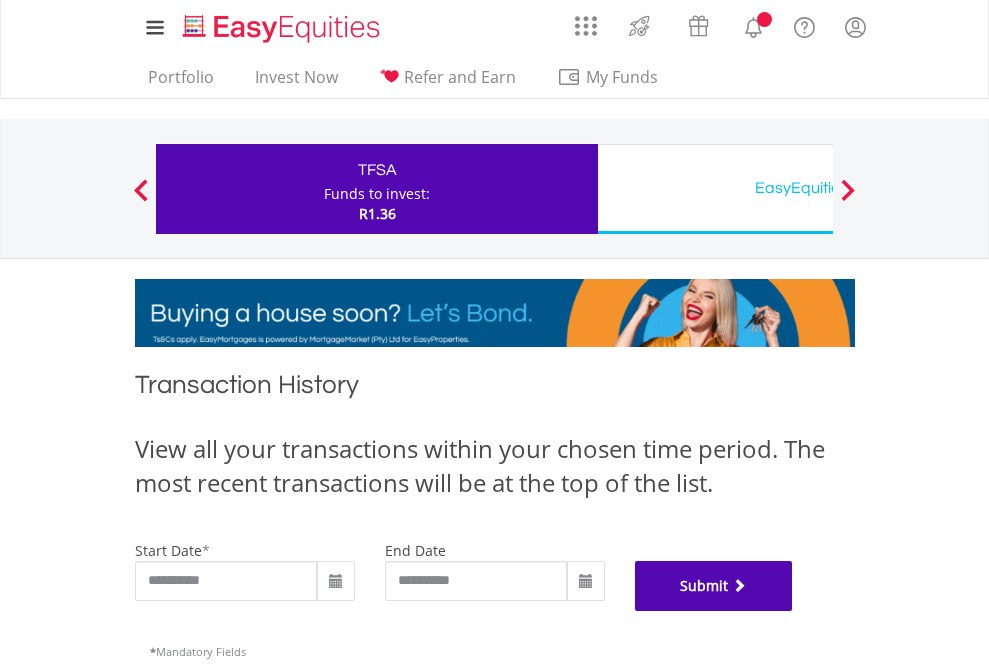 click on "Submit" at bounding box center [714, 586] 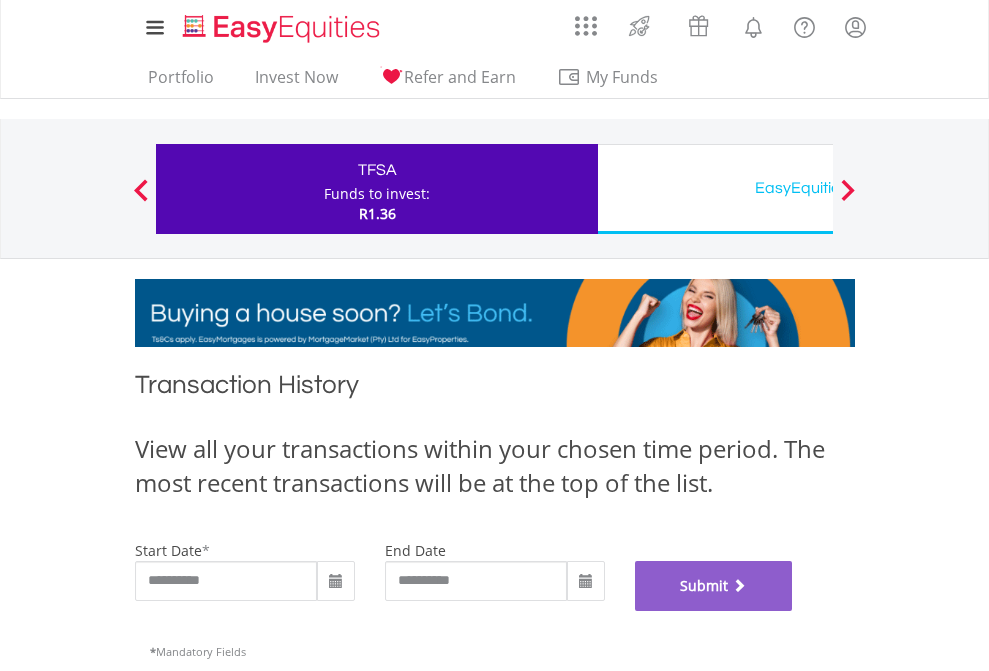 scroll, scrollTop: 811, scrollLeft: 0, axis: vertical 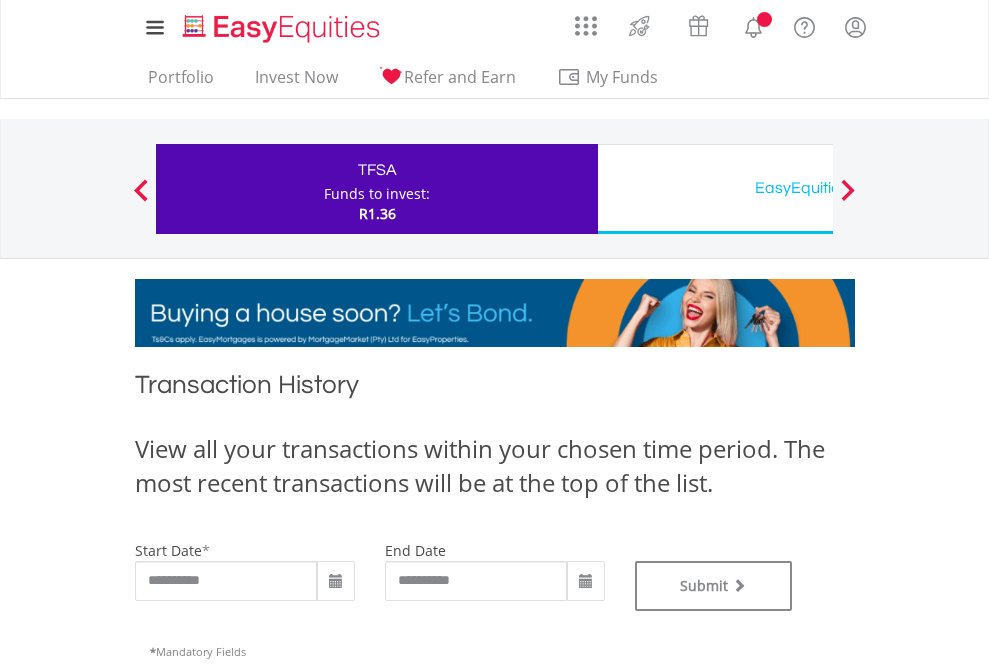 click on "EasyEquities USD" at bounding box center [818, 188] 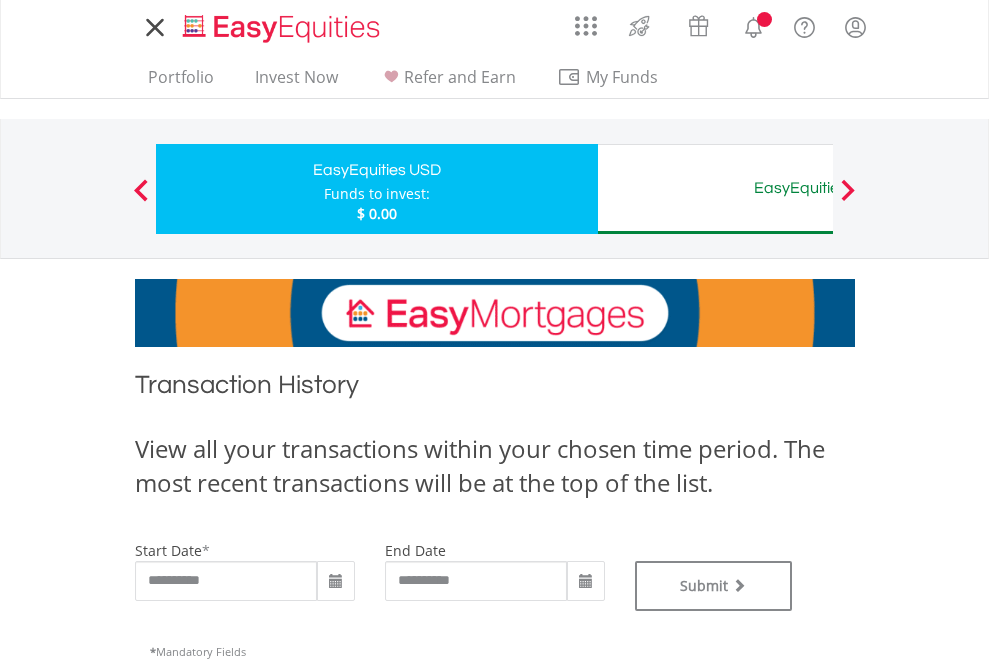 scroll, scrollTop: 0, scrollLeft: 0, axis: both 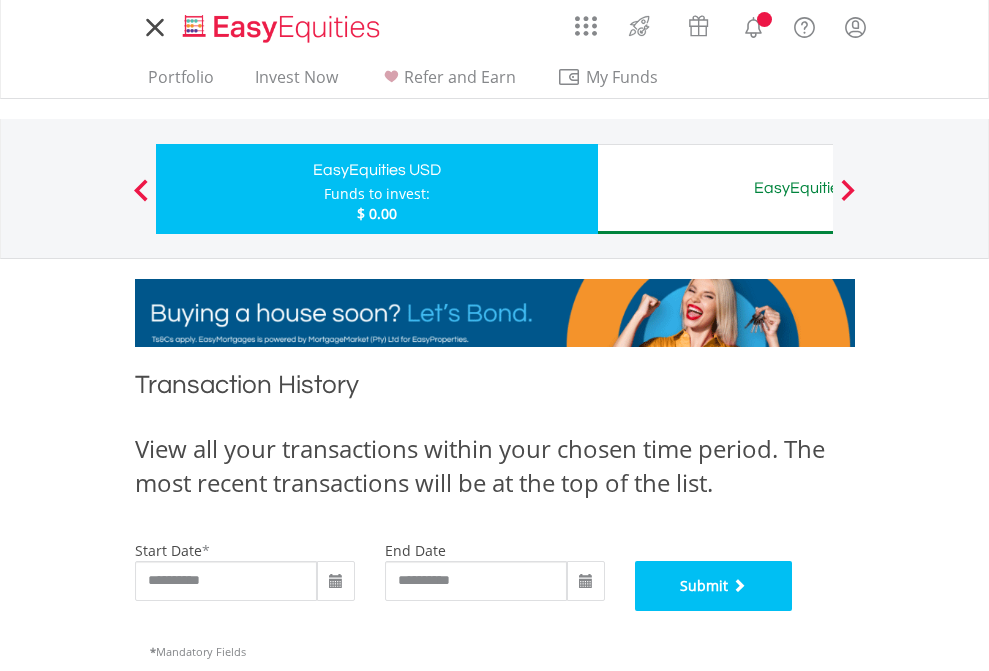 click on "Submit" at bounding box center (714, 586) 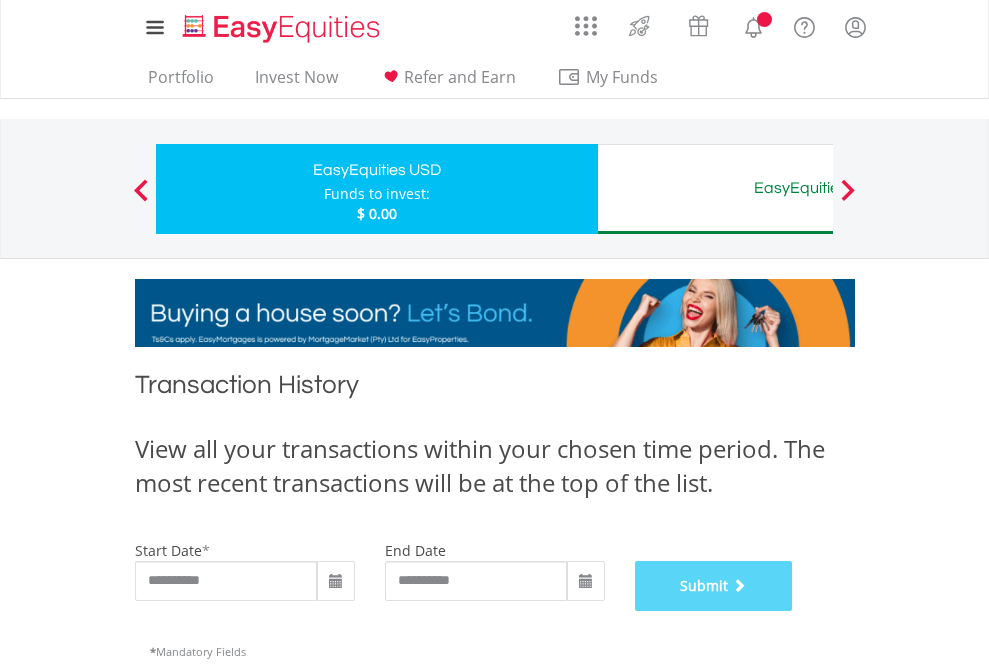 scroll, scrollTop: 811, scrollLeft: 0, axis: vertical 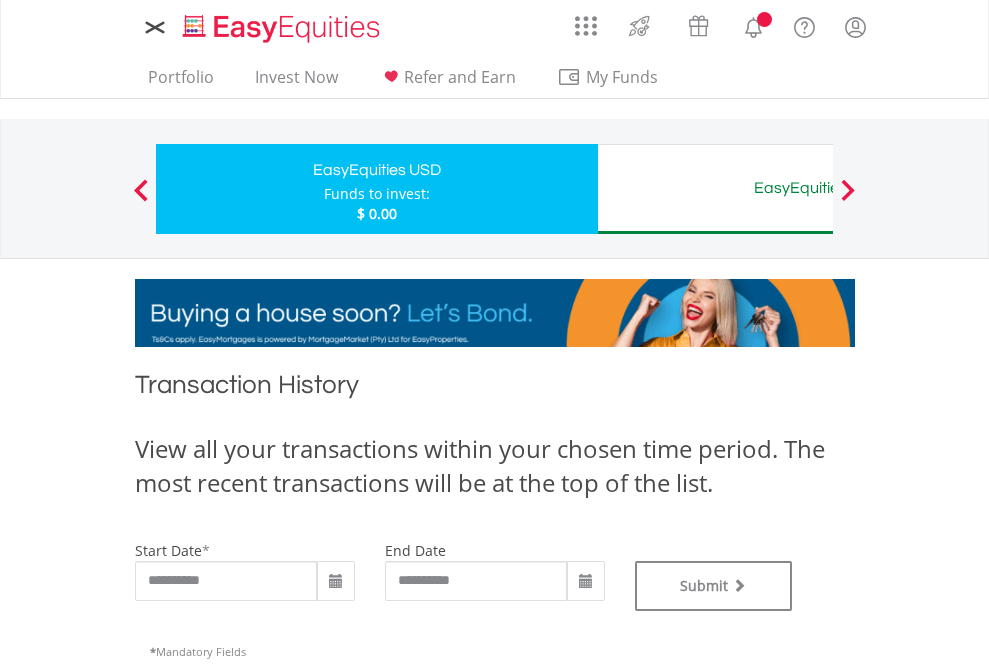 click on "EasyEquities AUD" at bounding box center (818, 188) 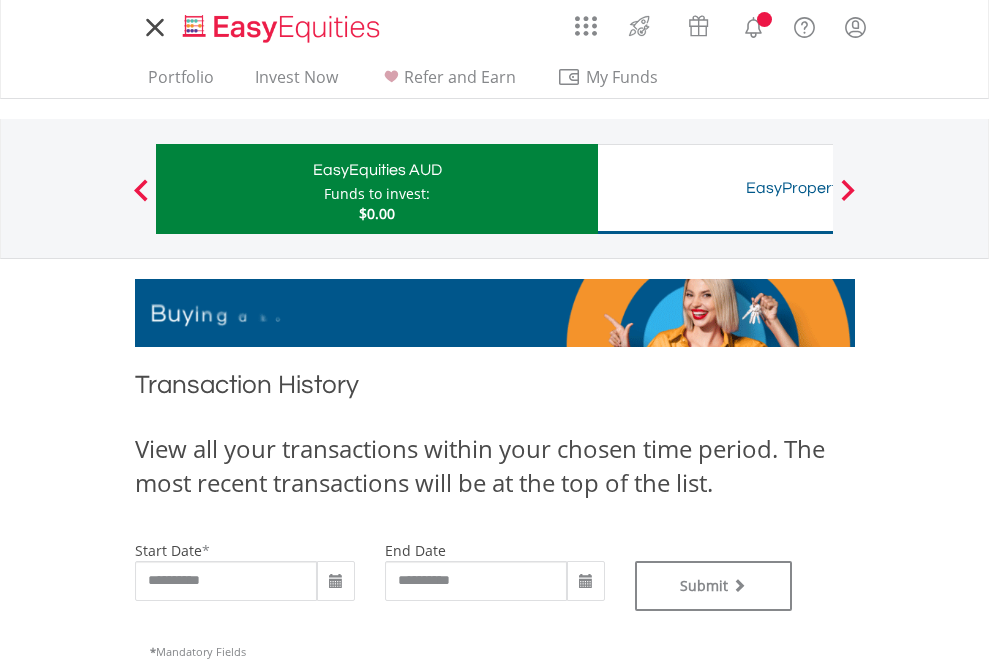 scroll, scrollTop: 0, scrollLeft: 0, axis: both 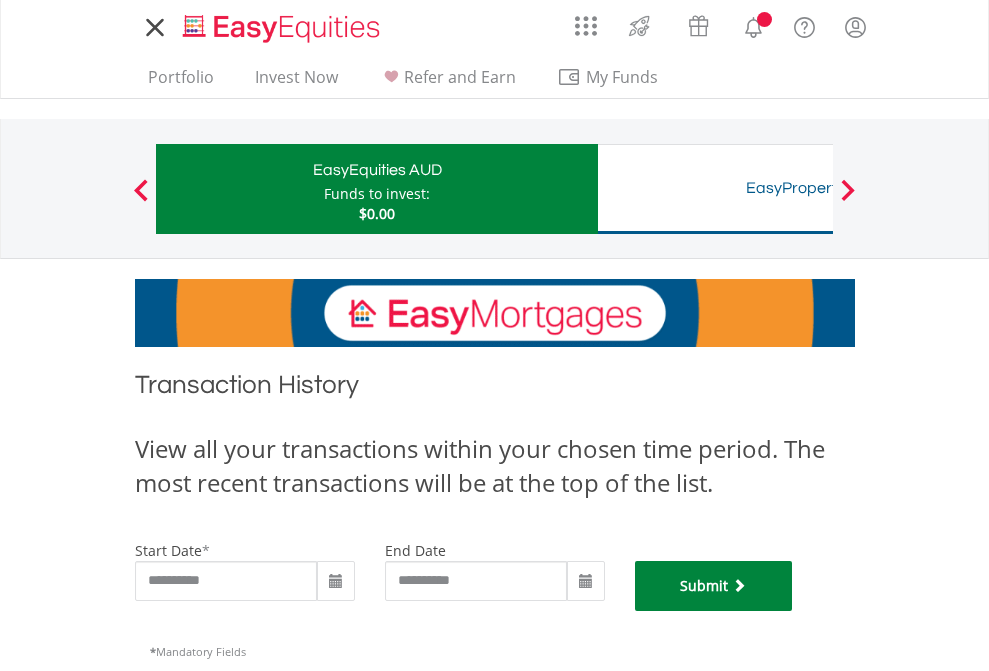 click on "Submit" at bounding box center (714, 586) 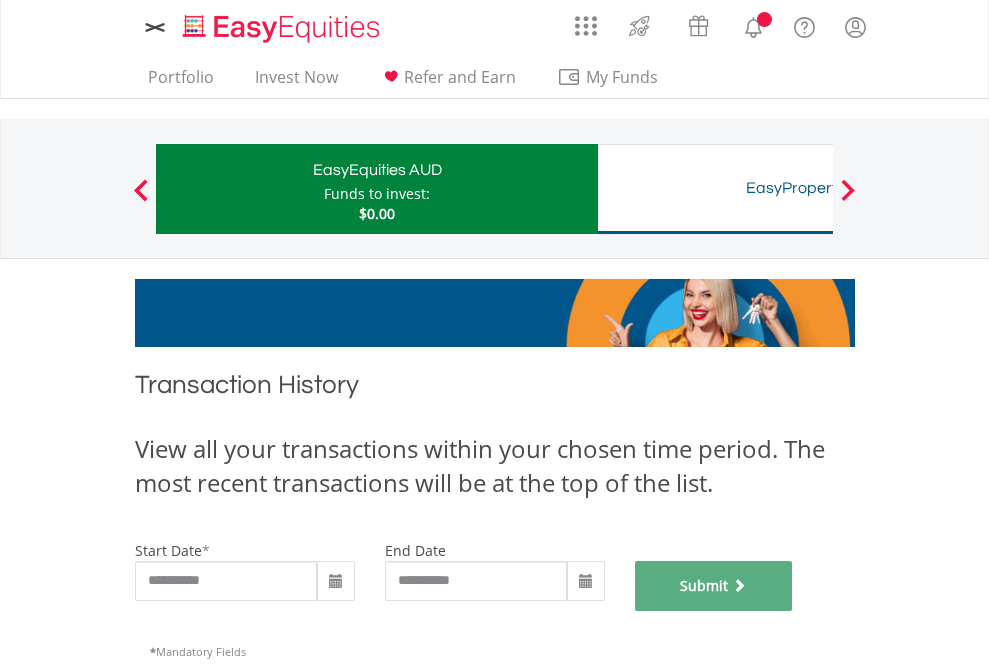 scroll, scrollTop: 811, scrollLeft: 0, axis: vertical 